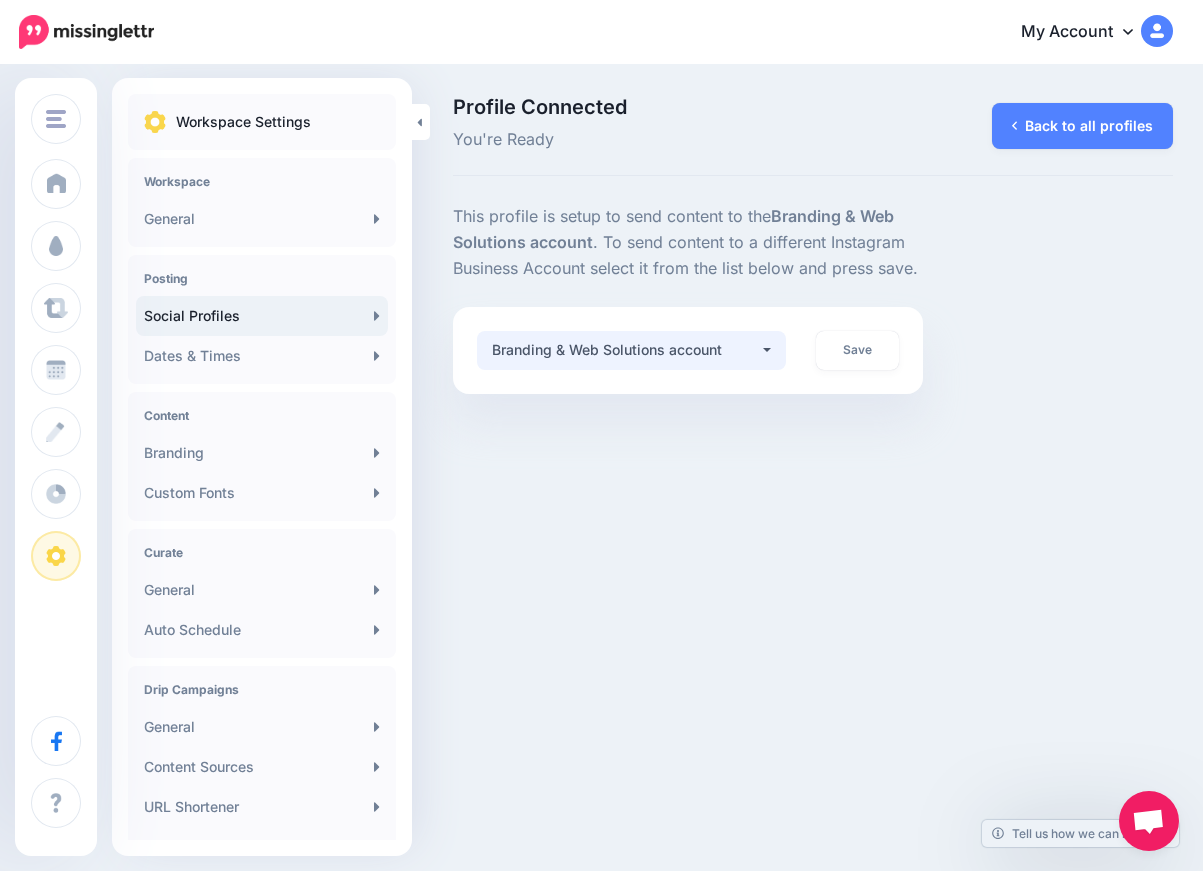 scroll, scrollTop: 0, scrollLeft: 0, axis: both 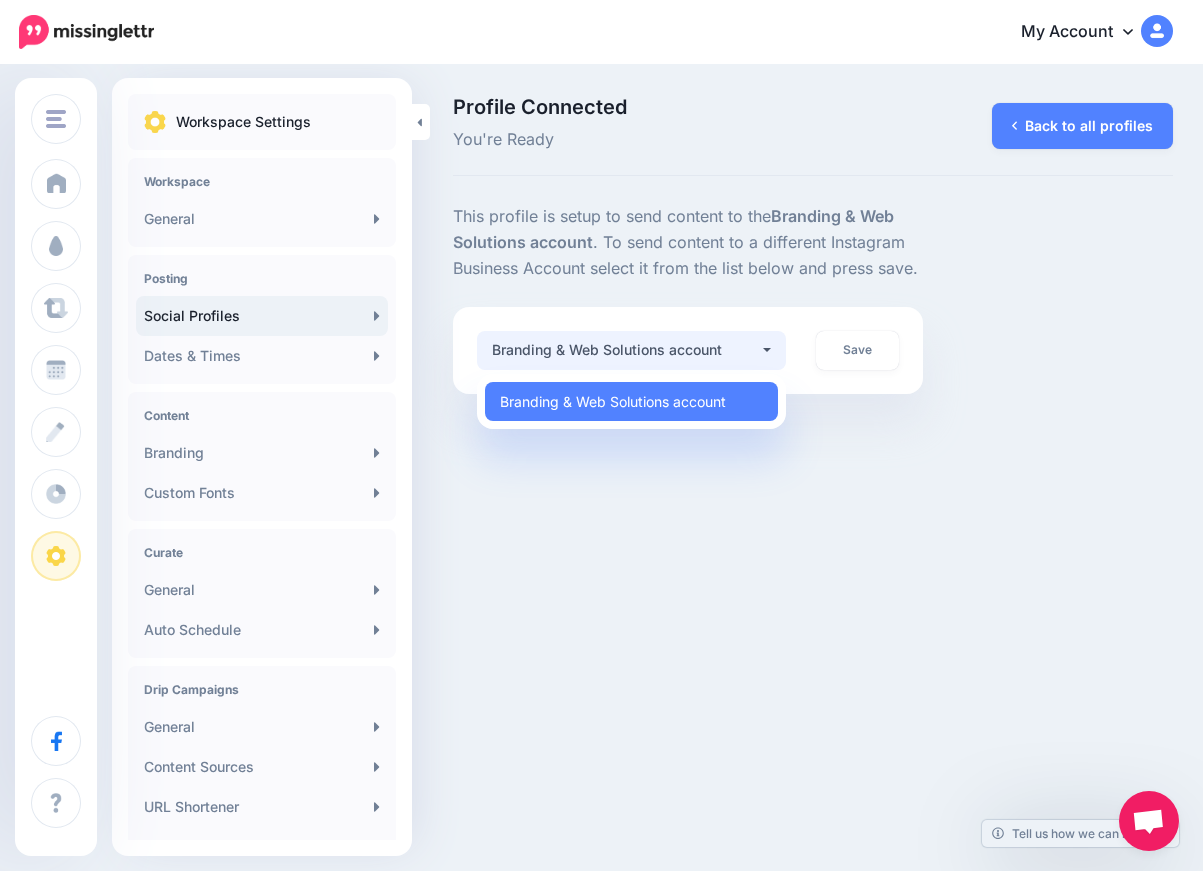 click on "Branding & Web Solutions account" at bounding box center [631, 350] 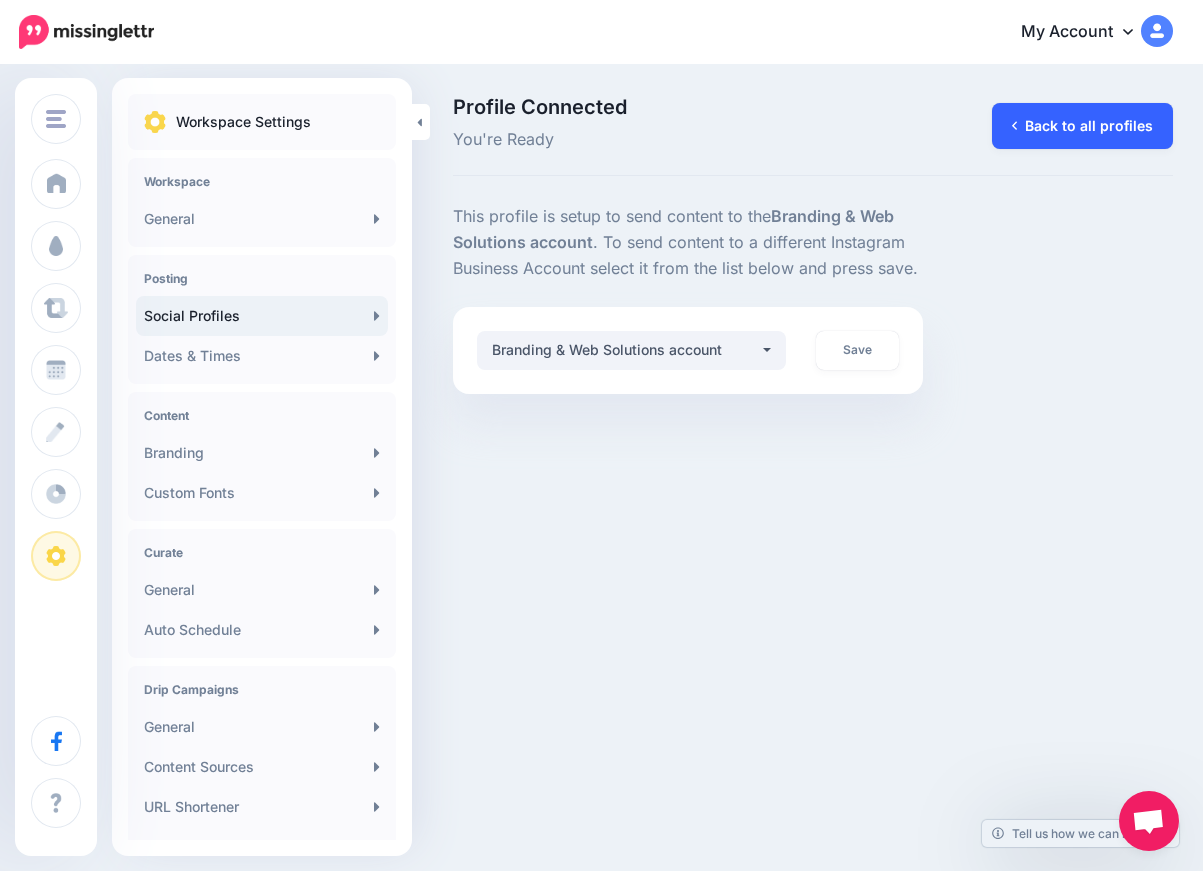 click on "Back to all profiles" at bounding box center [1082, 126] 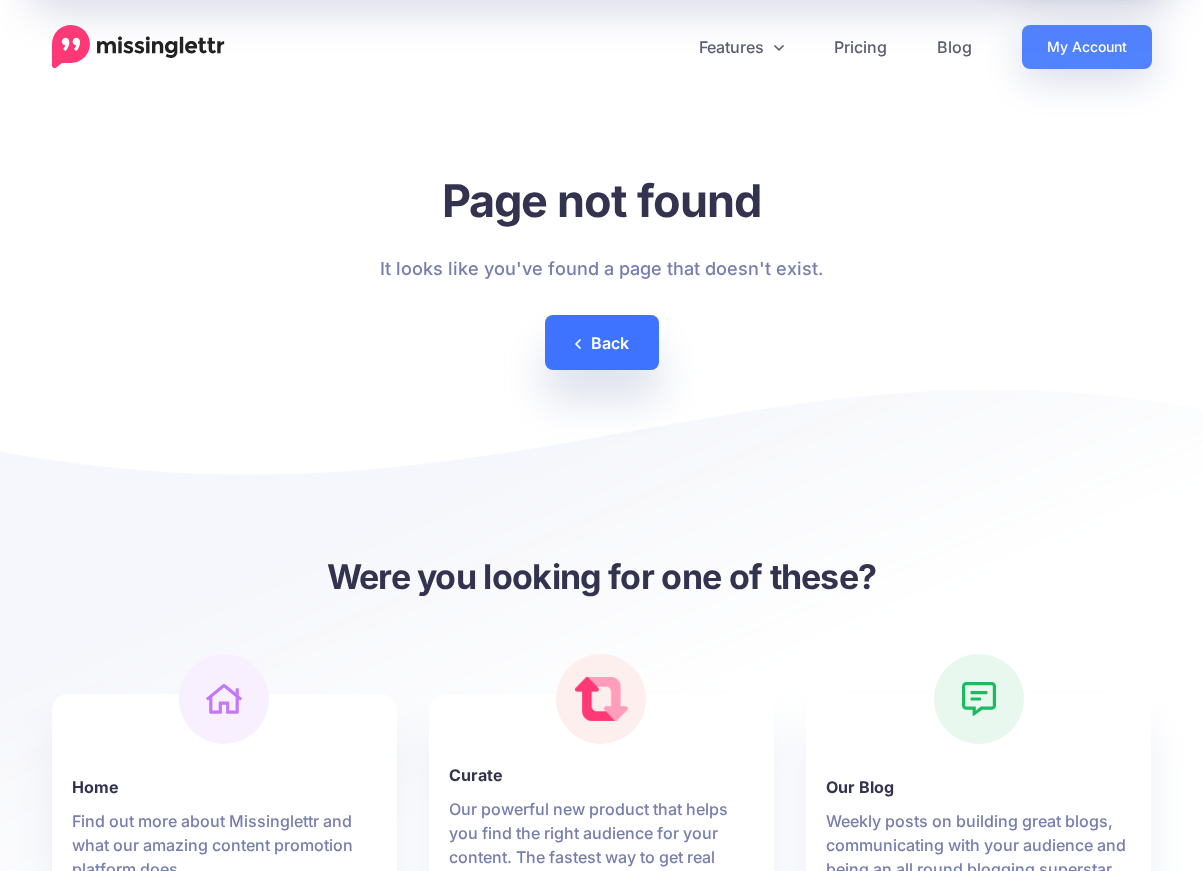 scroll, scrollTop: 0, scrollLeft: 0, axis: both 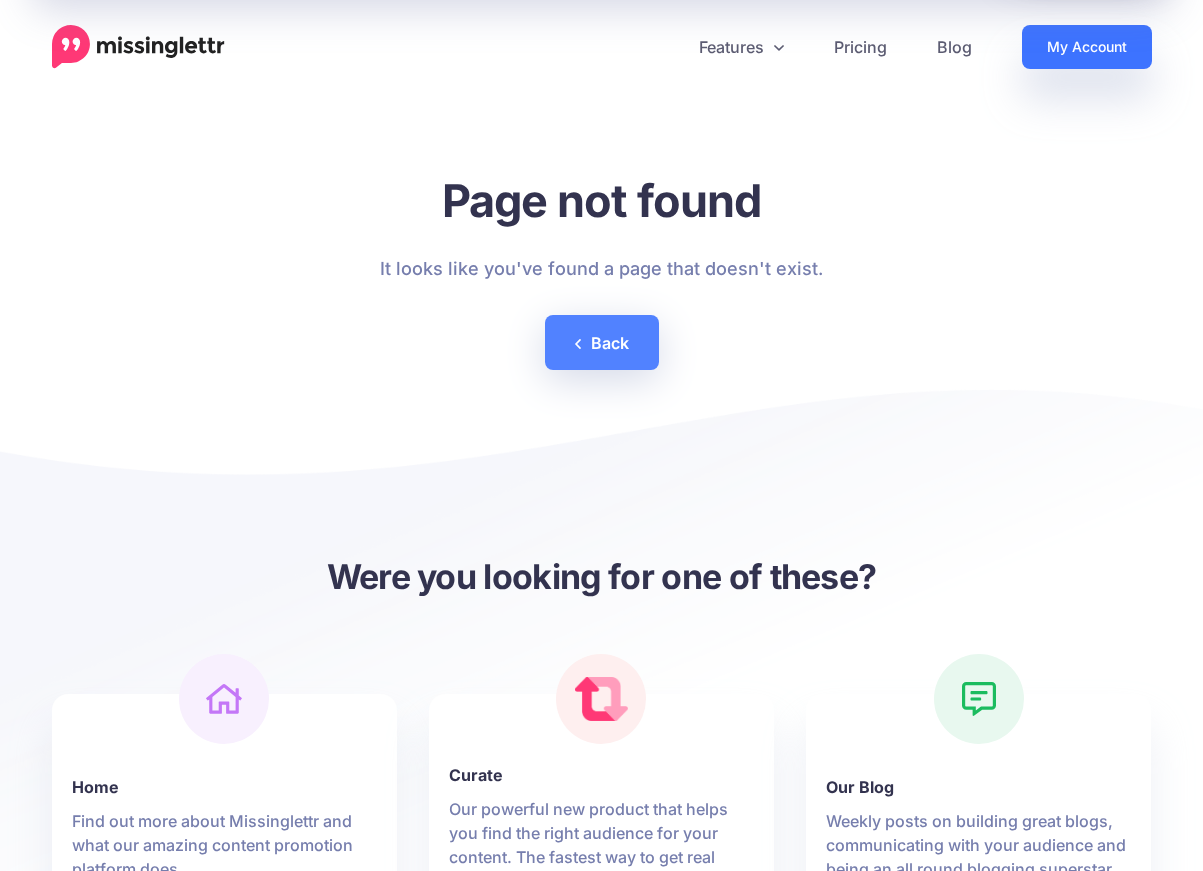 click on "My Account" at bounding box center [1087, 47] 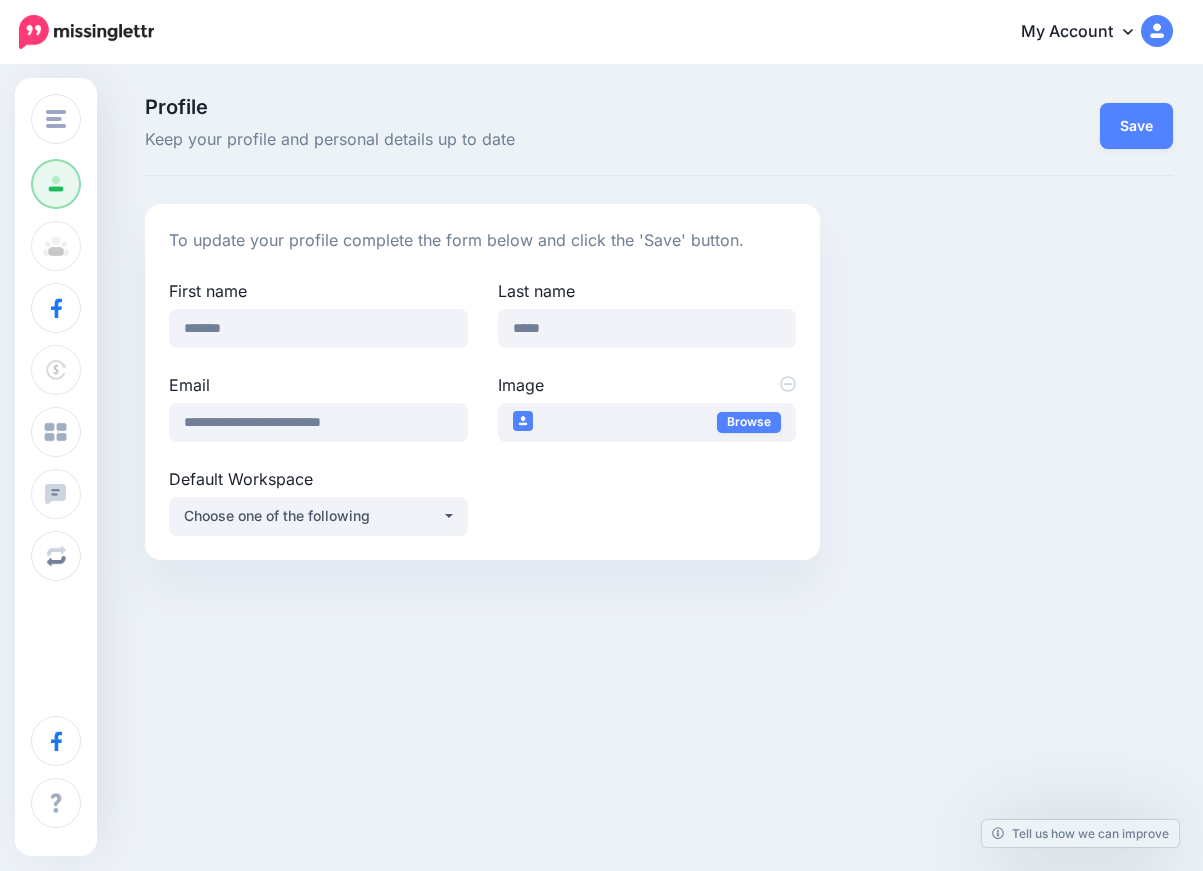 scroll, scrollTop: 0, scrollLeft: 0, axis: both 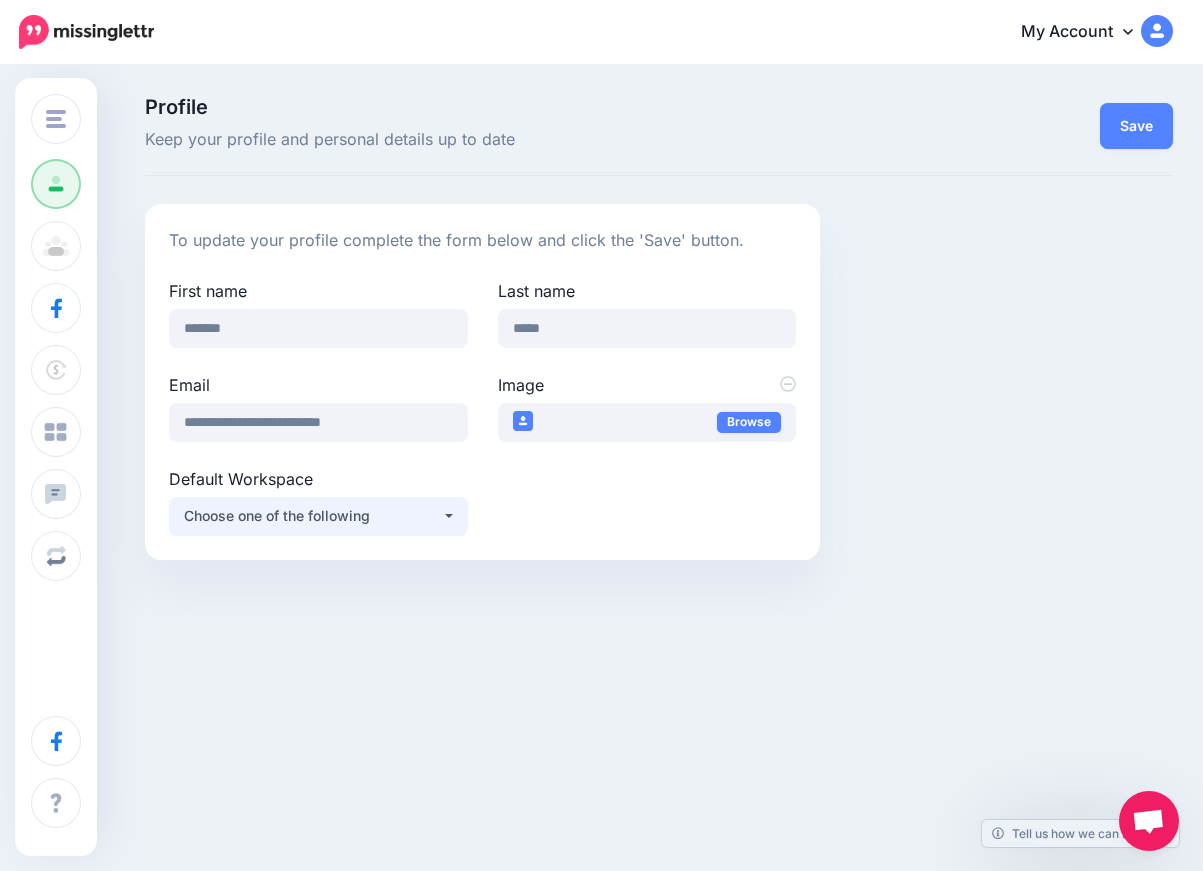 click on "Choose one of the following" at bounding box center (318, 516) 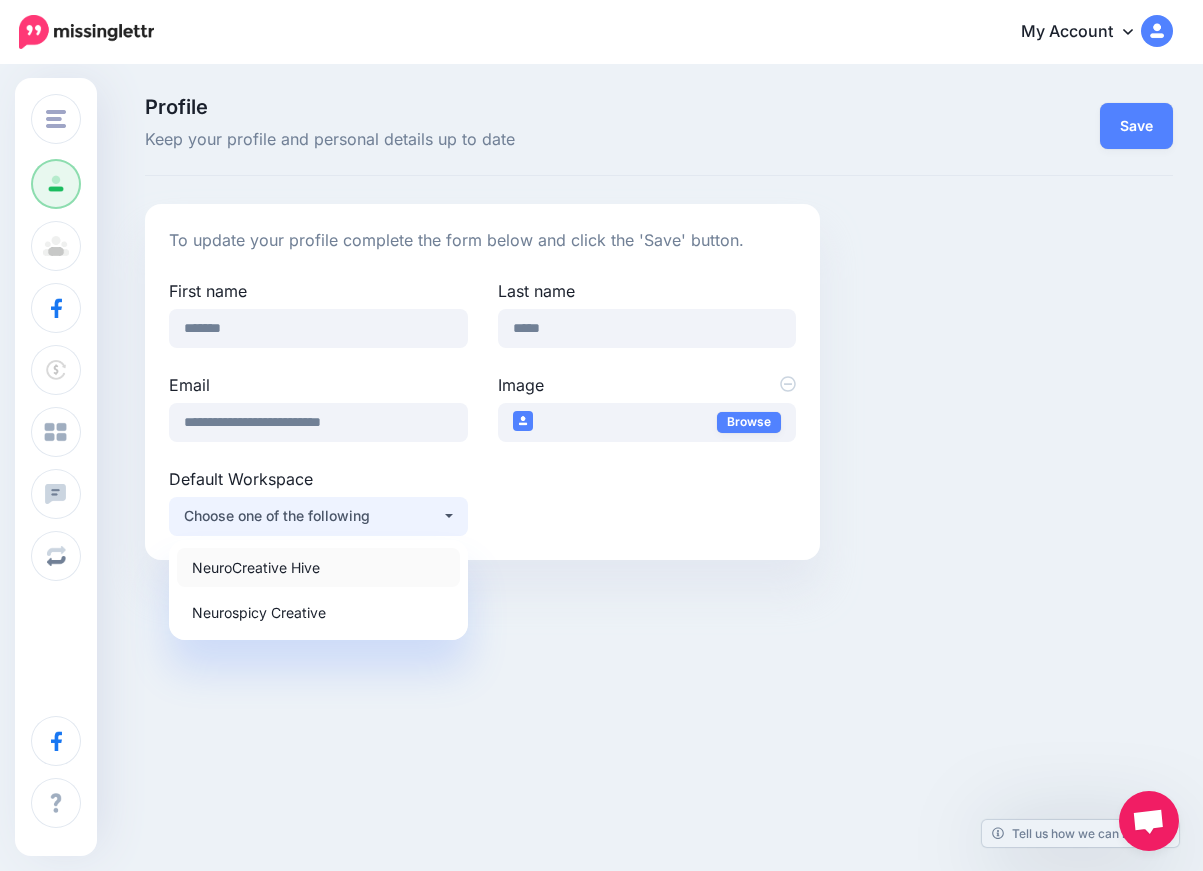click on "NeuroCreative Hive" at bounding box center (318, 567) 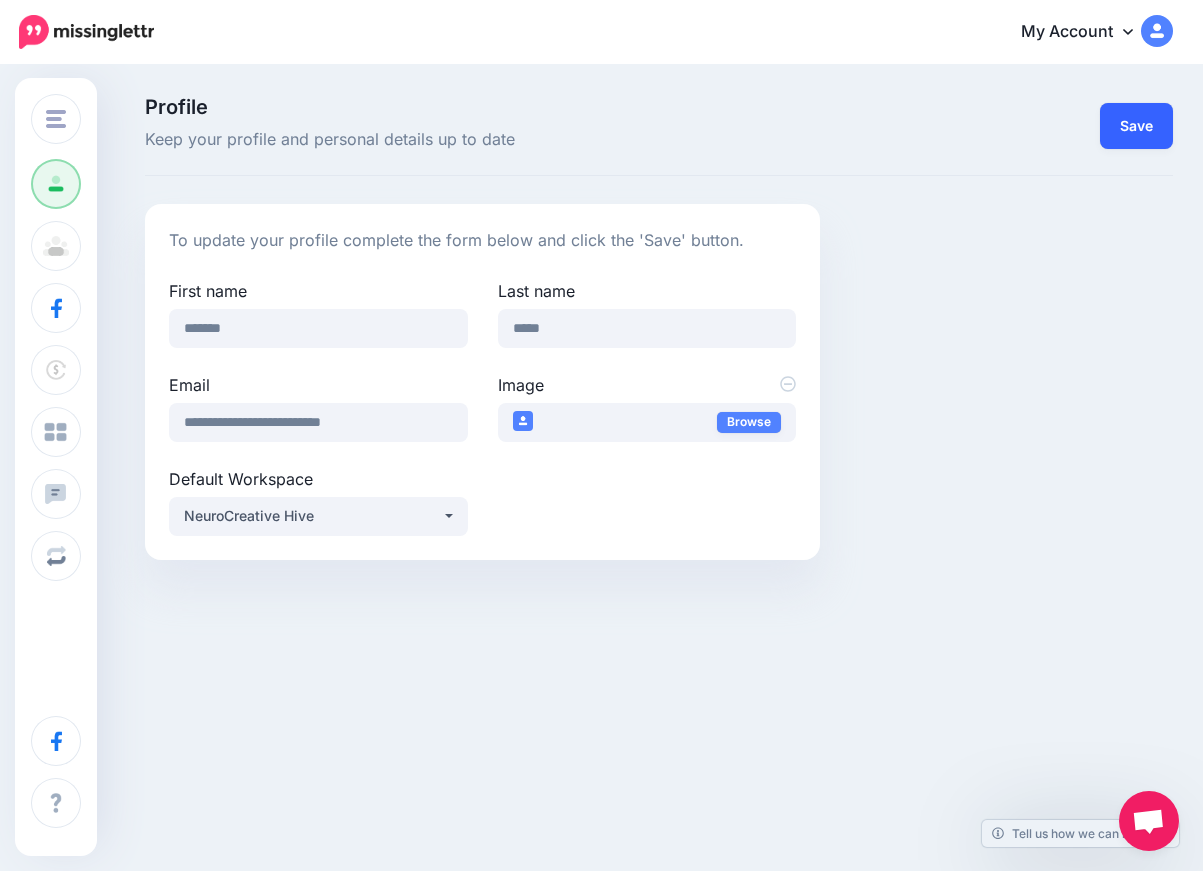 click on "Save" at bounding box center [1136, 126] 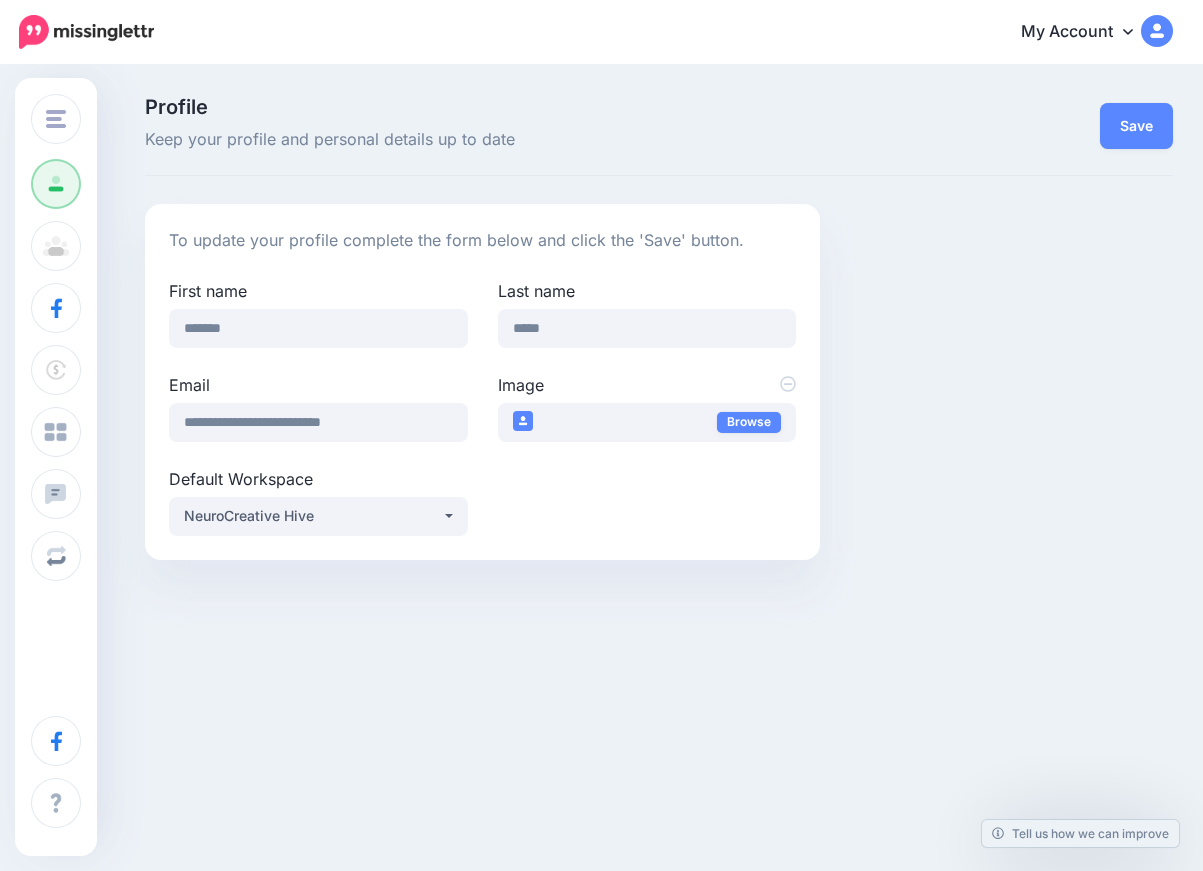 scroll, scrollTop: 0, scrollLeft: 0, axis: both 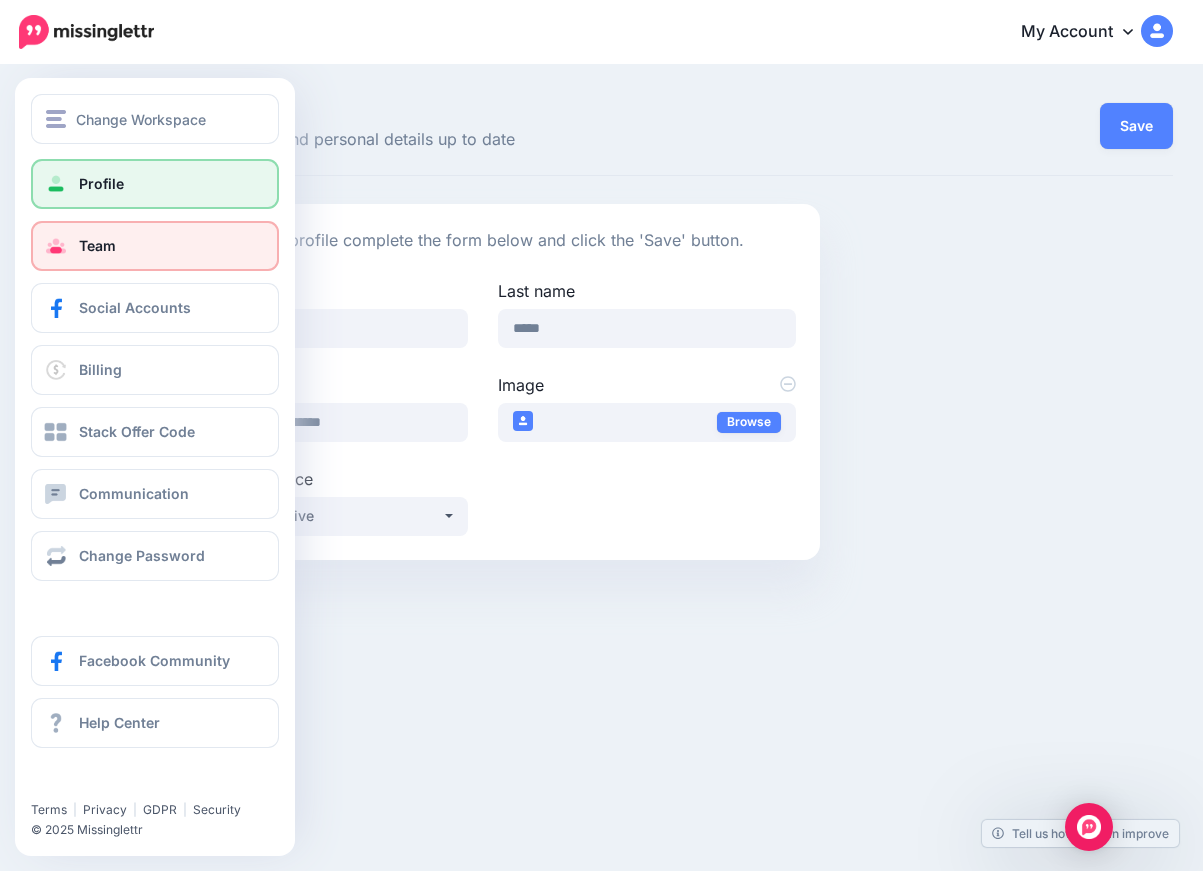 click on "Team" at bounding box center (97, 245) 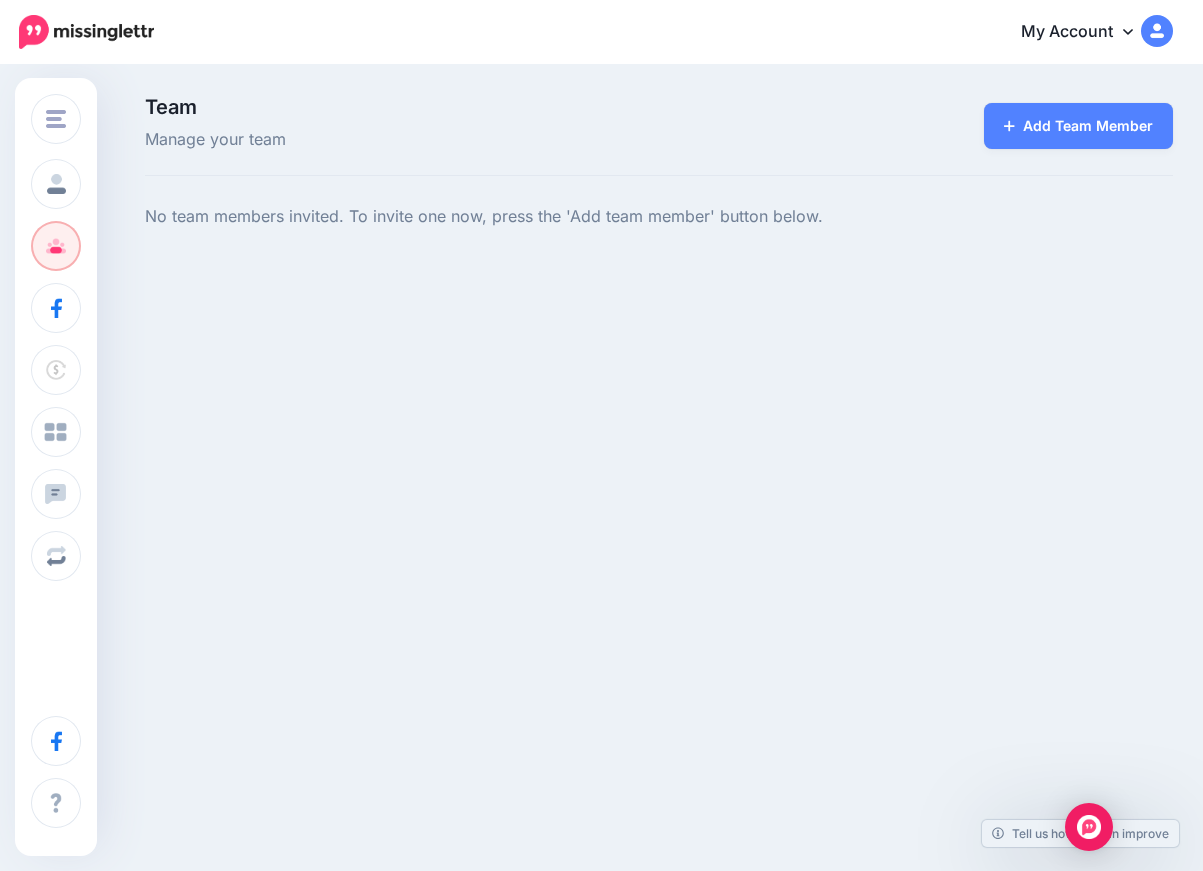 scroll, scrollTop: 0, scrollLeft: 0, axis: both 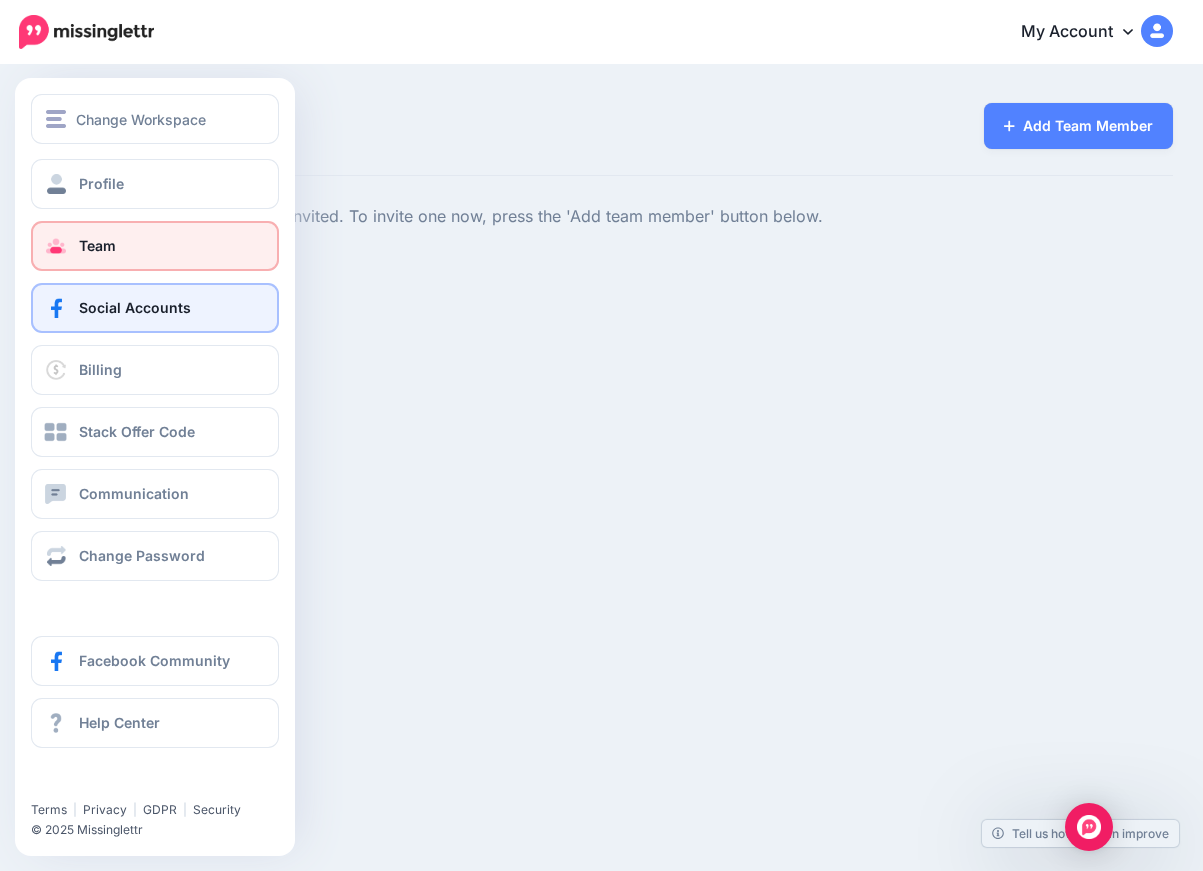 click on "Social Accounts" at bounding box center [135, 307] 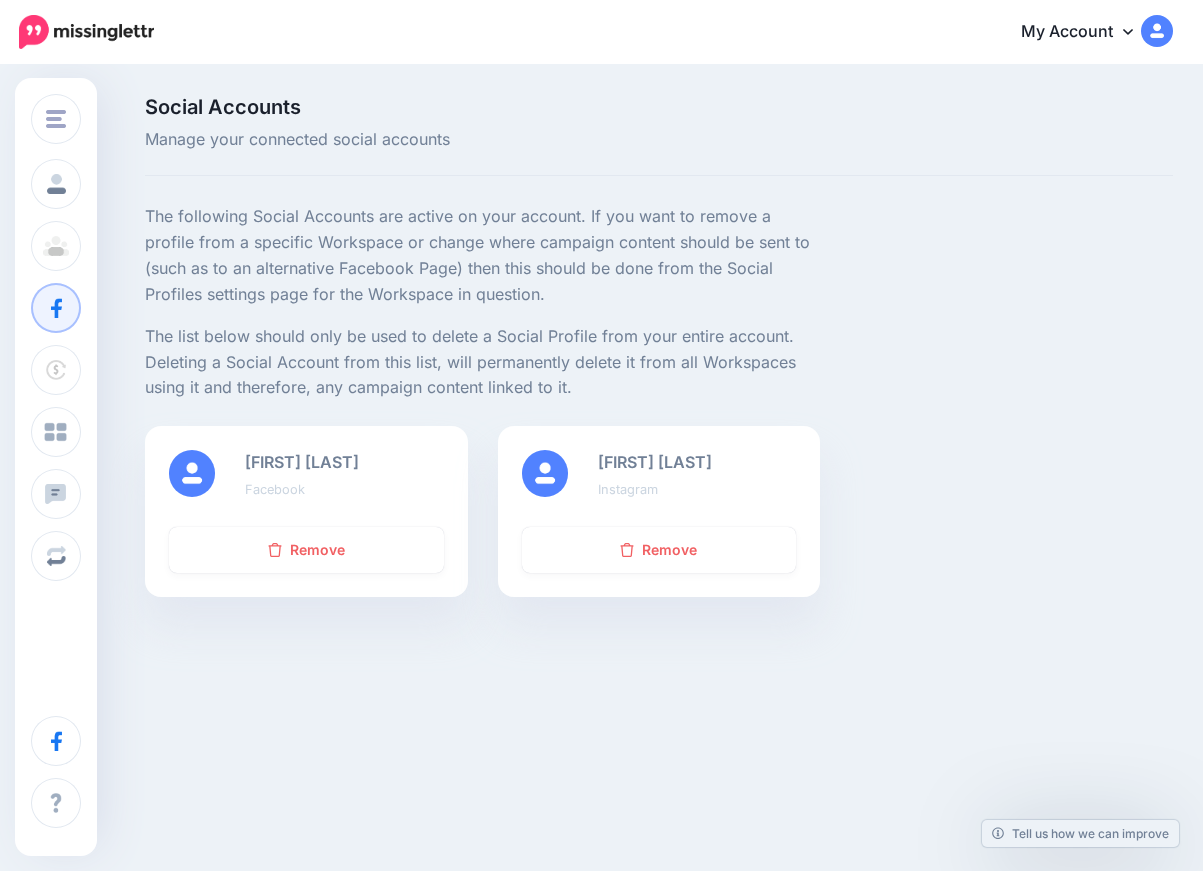 scroll, scrollTop: 0, scrollLeft: 0, axis: both 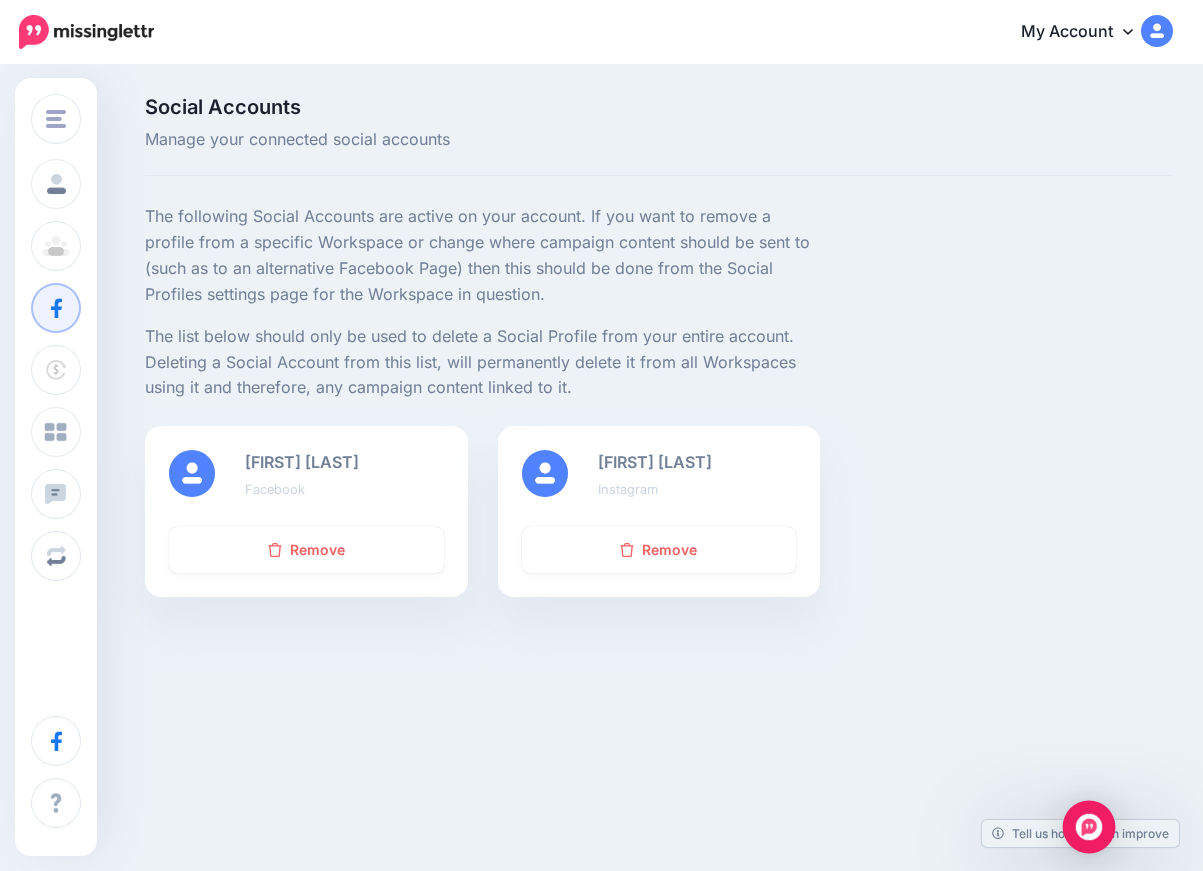 click at bounding box center (1089, 827) 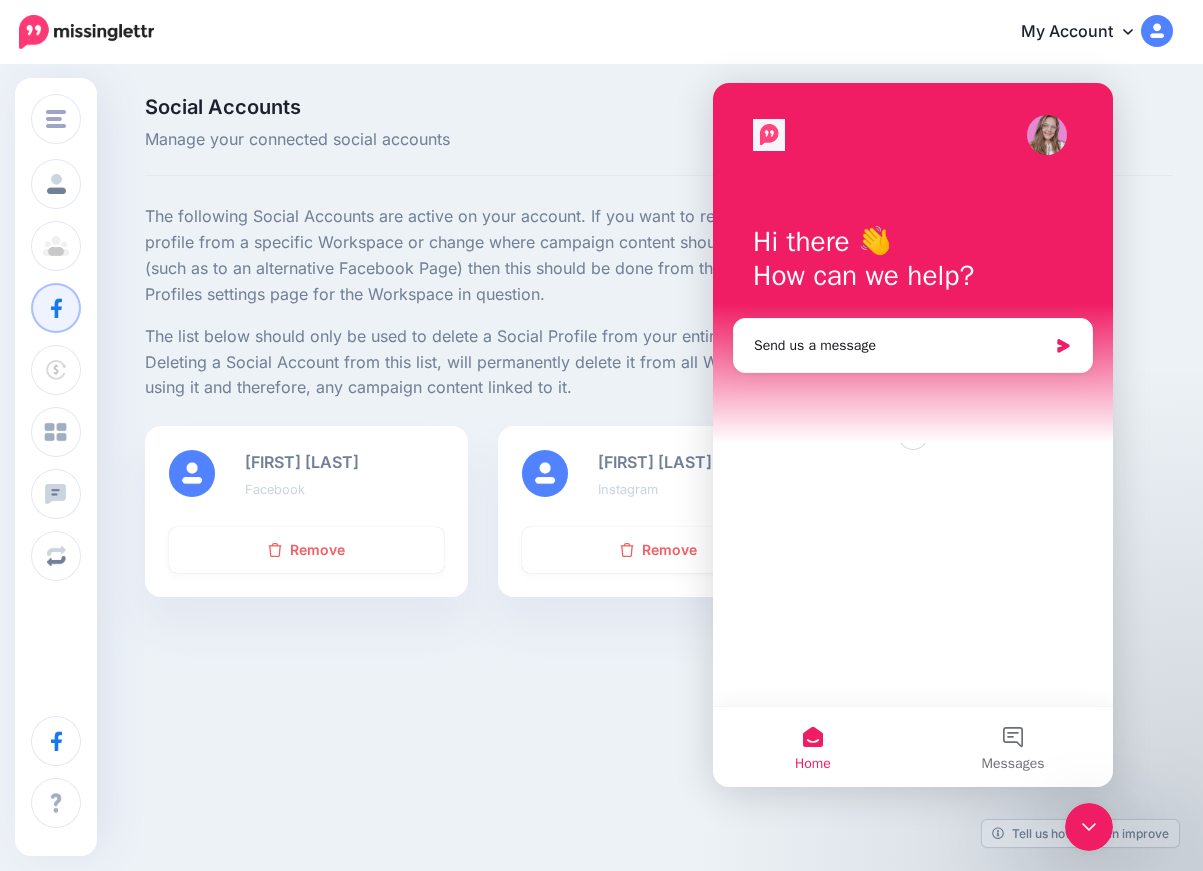 scroll, scrollTop: 0, scrollLeft: 0, axis: both 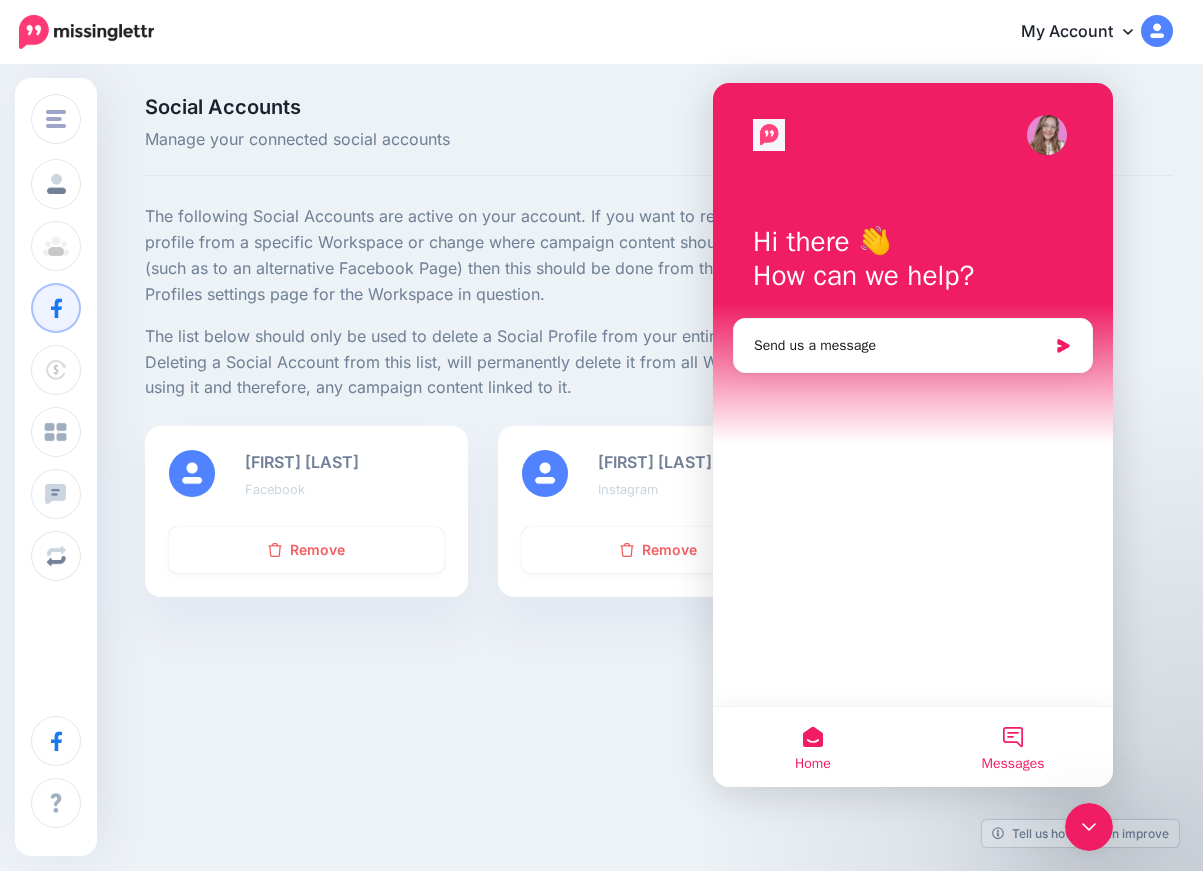 click on "Messages" at bounding box center [1013, 747] 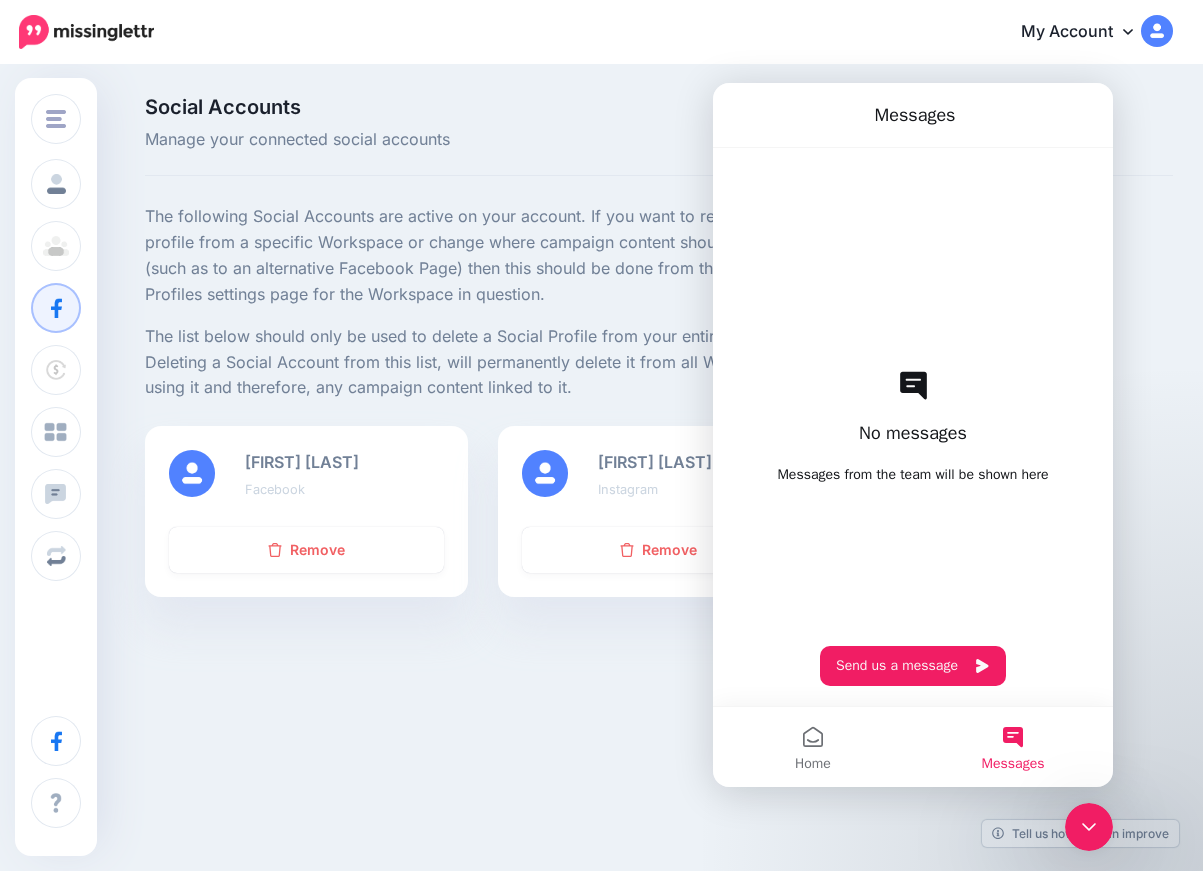 click on "My Account
Dashboard
My Account
Billing
Facebook Community
Help Center" at bounding box center (601, 32) 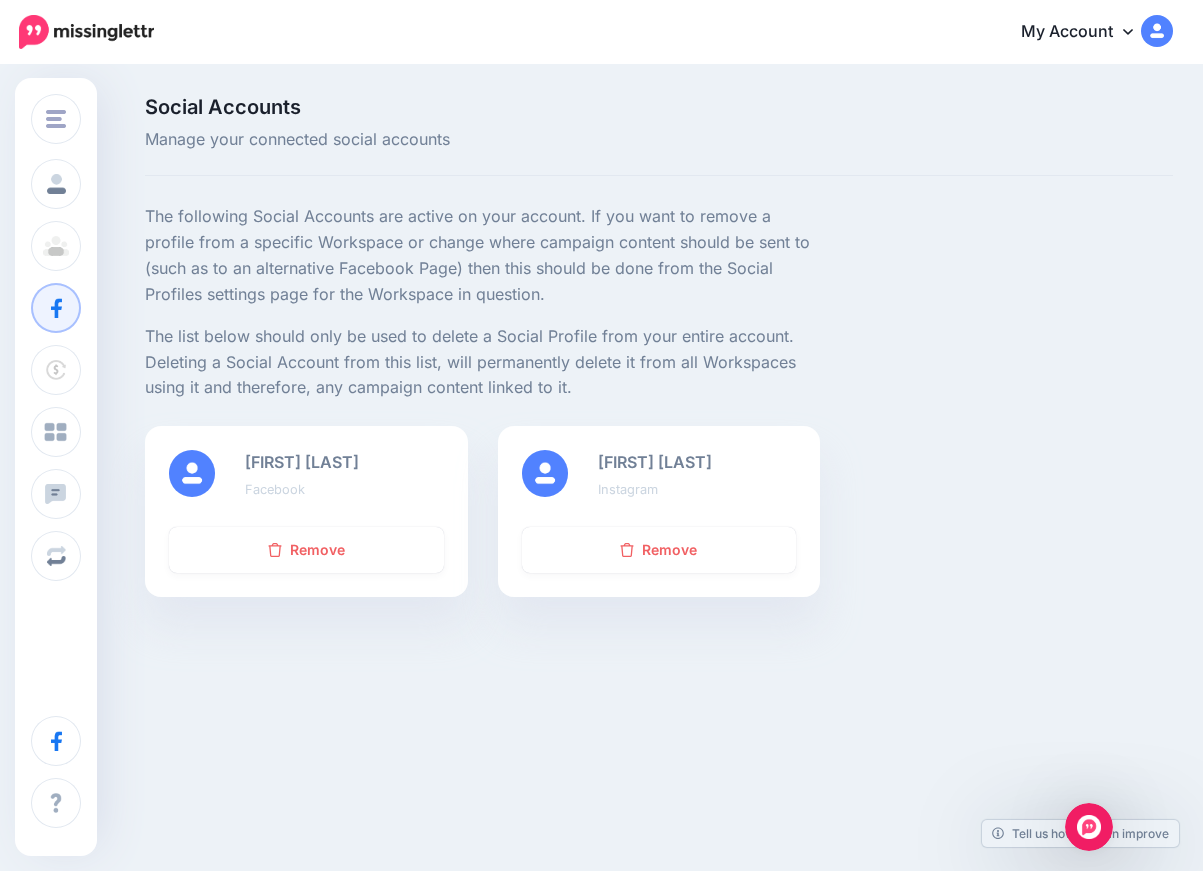 scroll, scrollTop: 0, scrollLeft: 0, axis: both 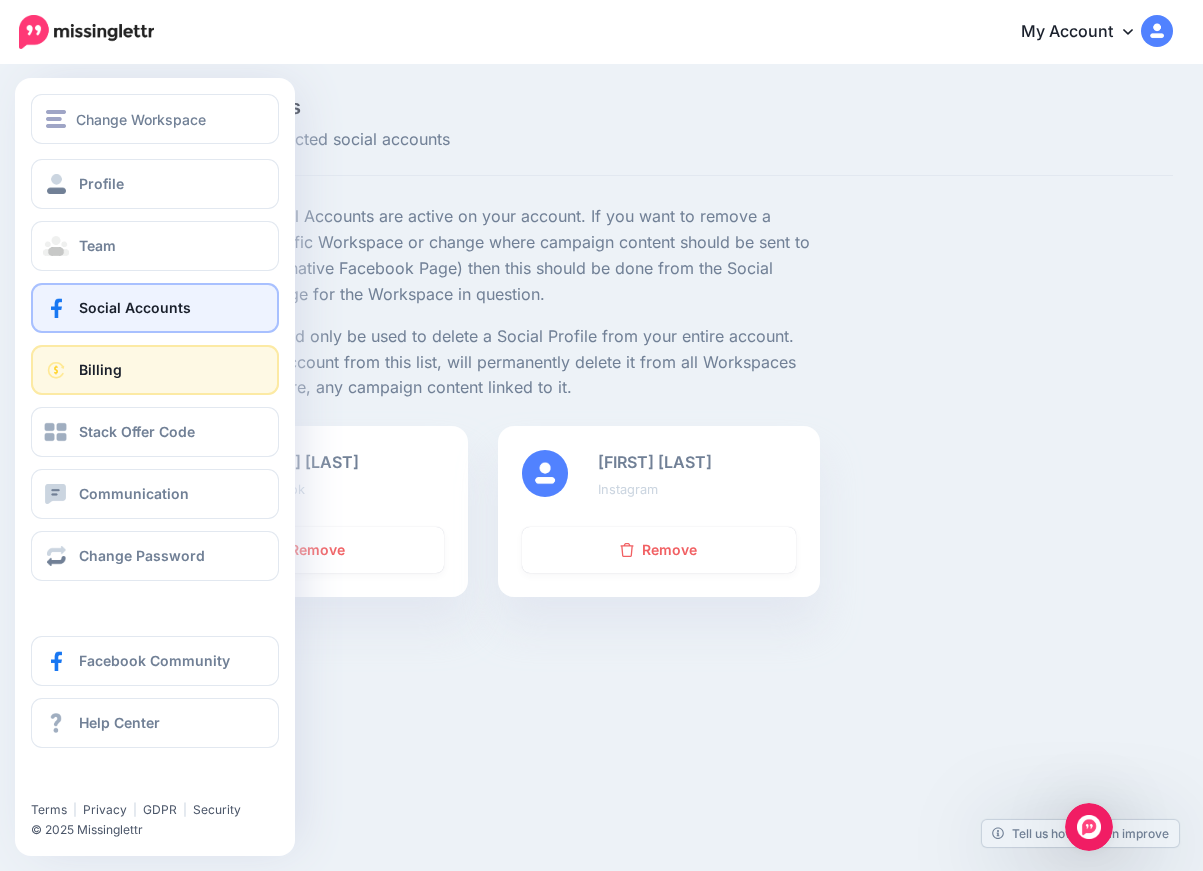click at bounding box center (56, 370) 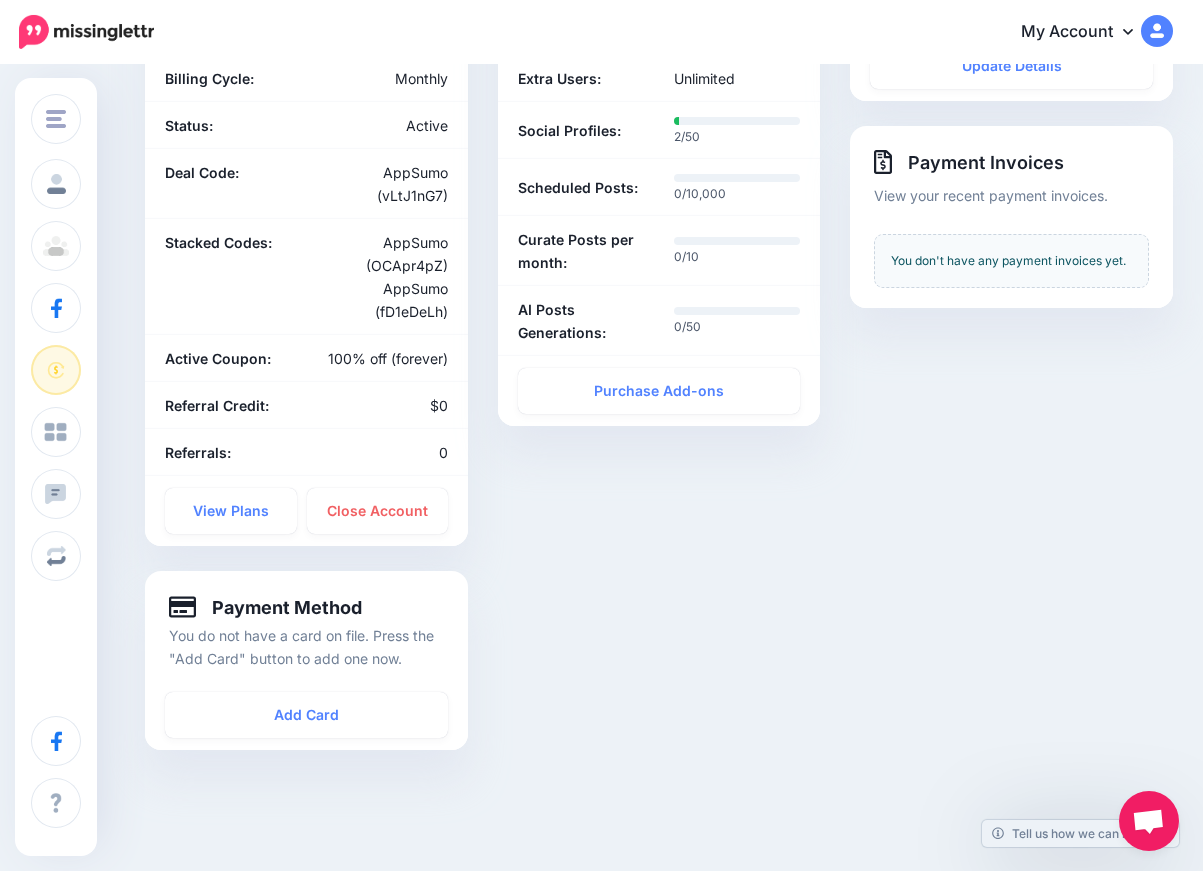 scroll, scrollTop: 306, scrollLeft: 0, axis: vertical 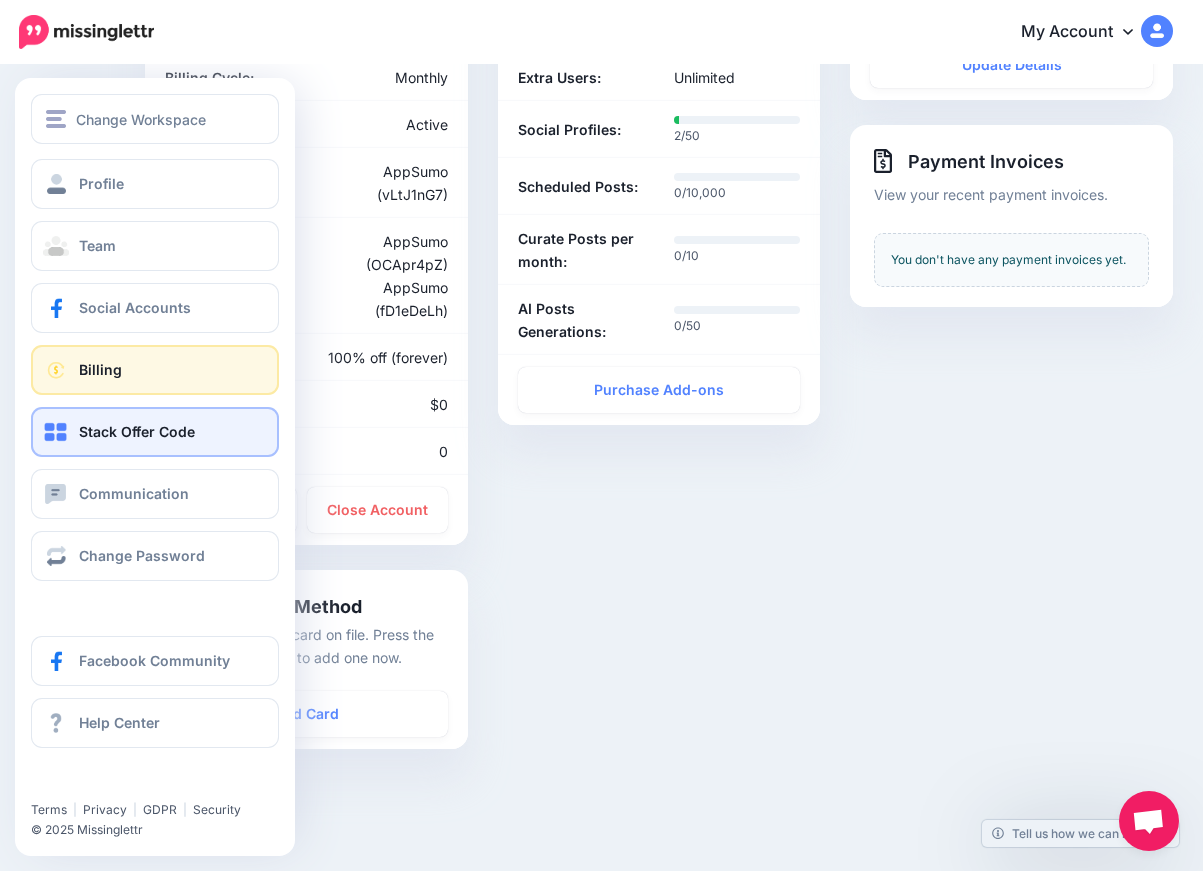 click at bounding box center (56, 432) 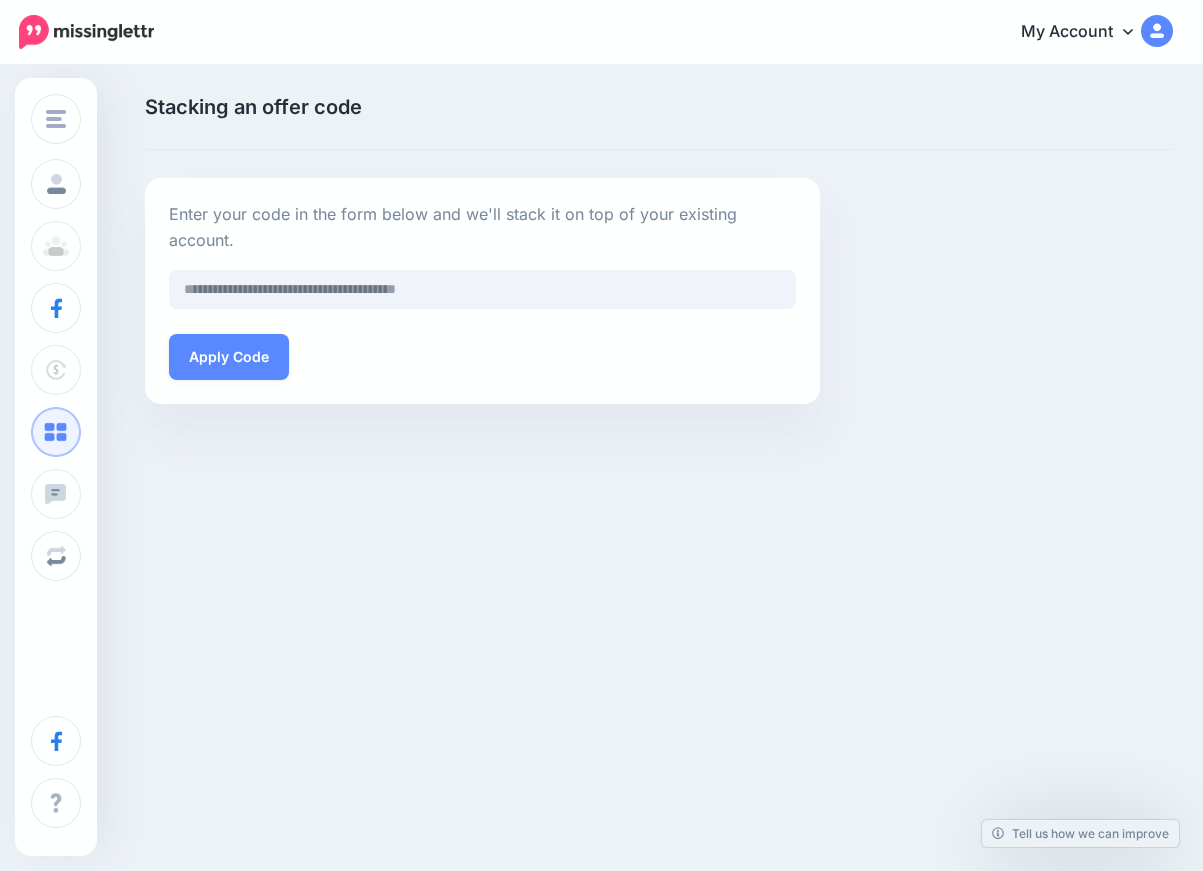 scroll, scrollTop: 0, scrollLeft: 0, axis: both 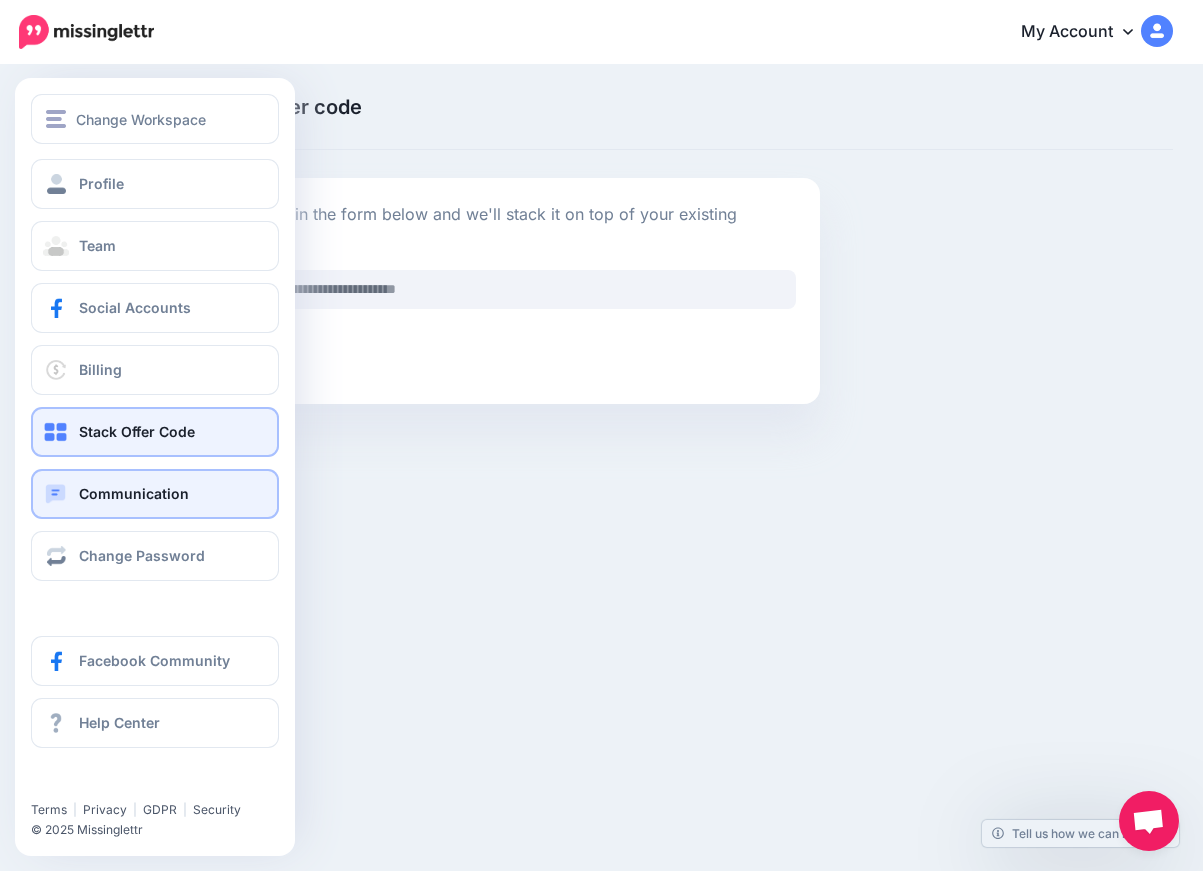click at bounding box center [56, 494] 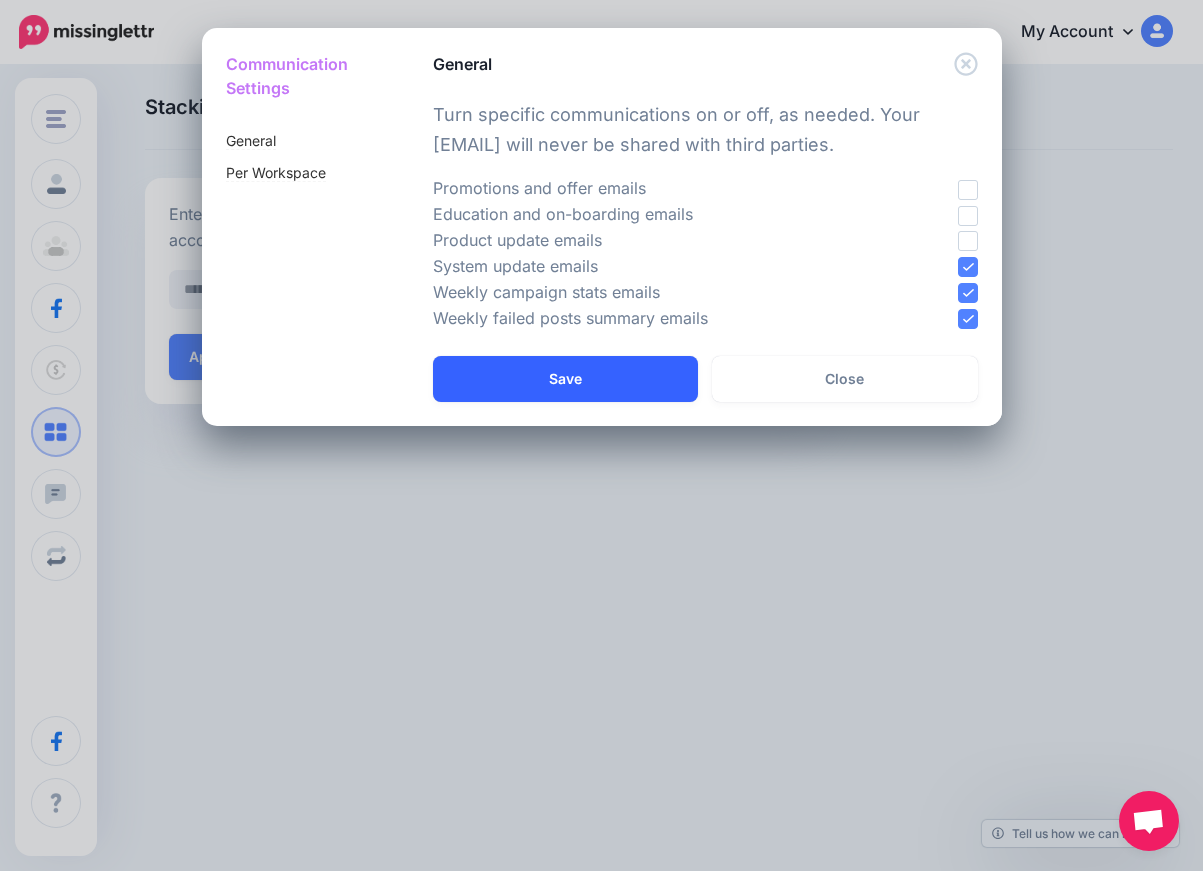 click on "Save" at bounding box center (565, 379) 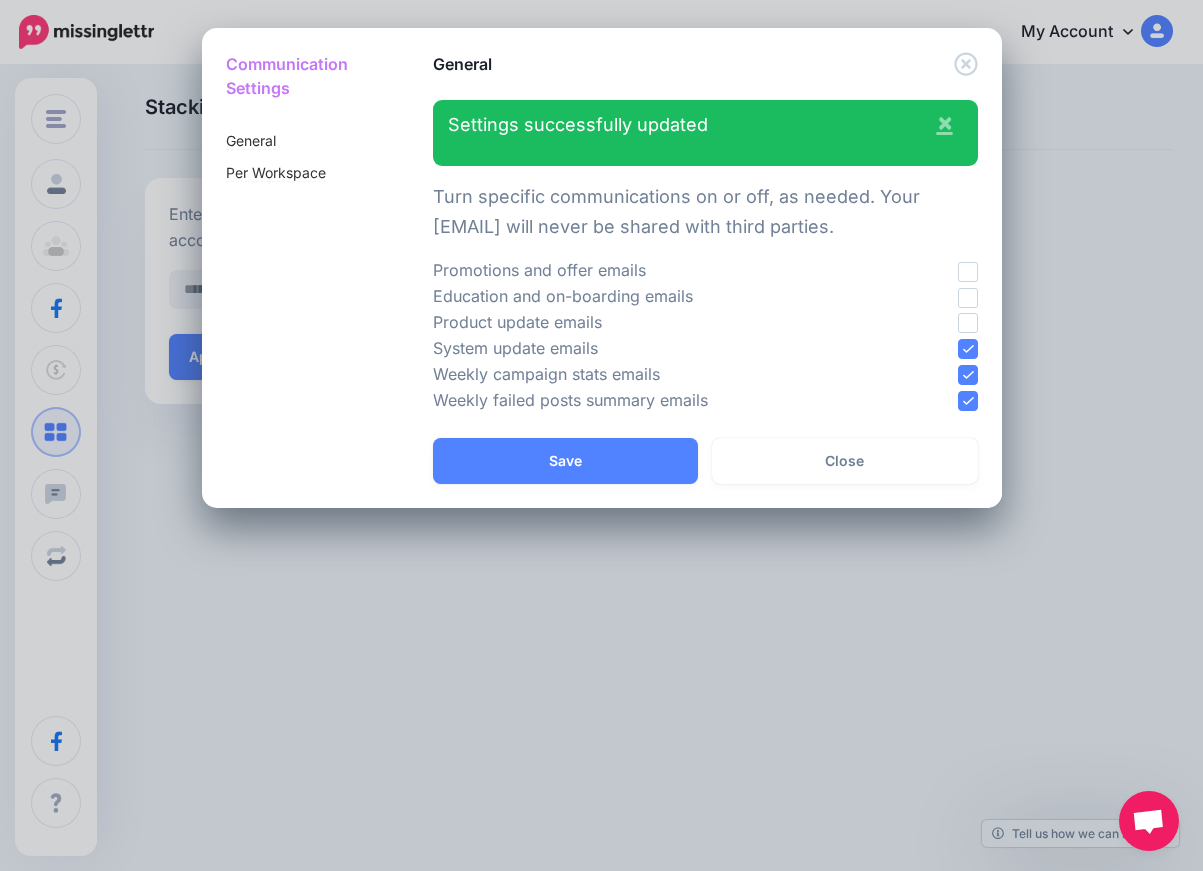 click on "Communication Settings
General
Per Workspace
General" at bounding box center [601, 435] 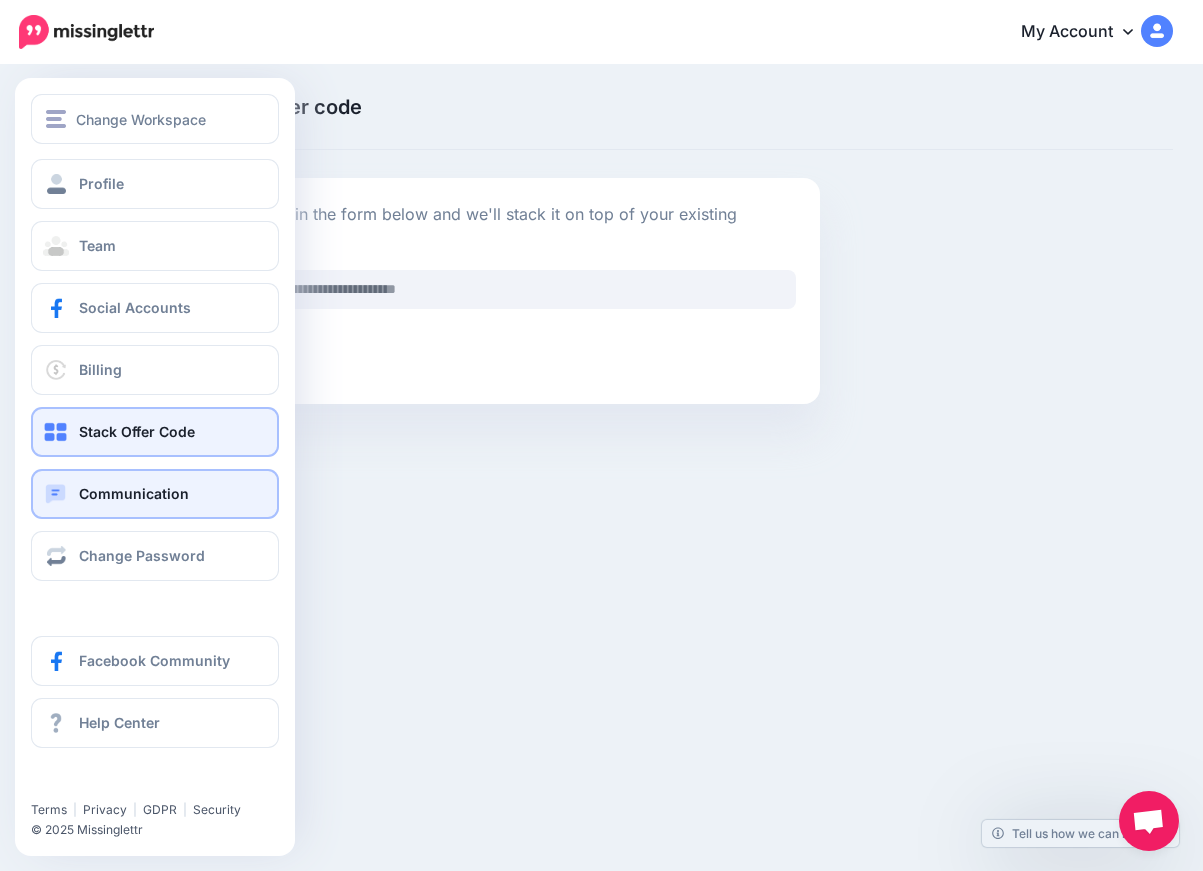 click at bounding box center (56, 494) 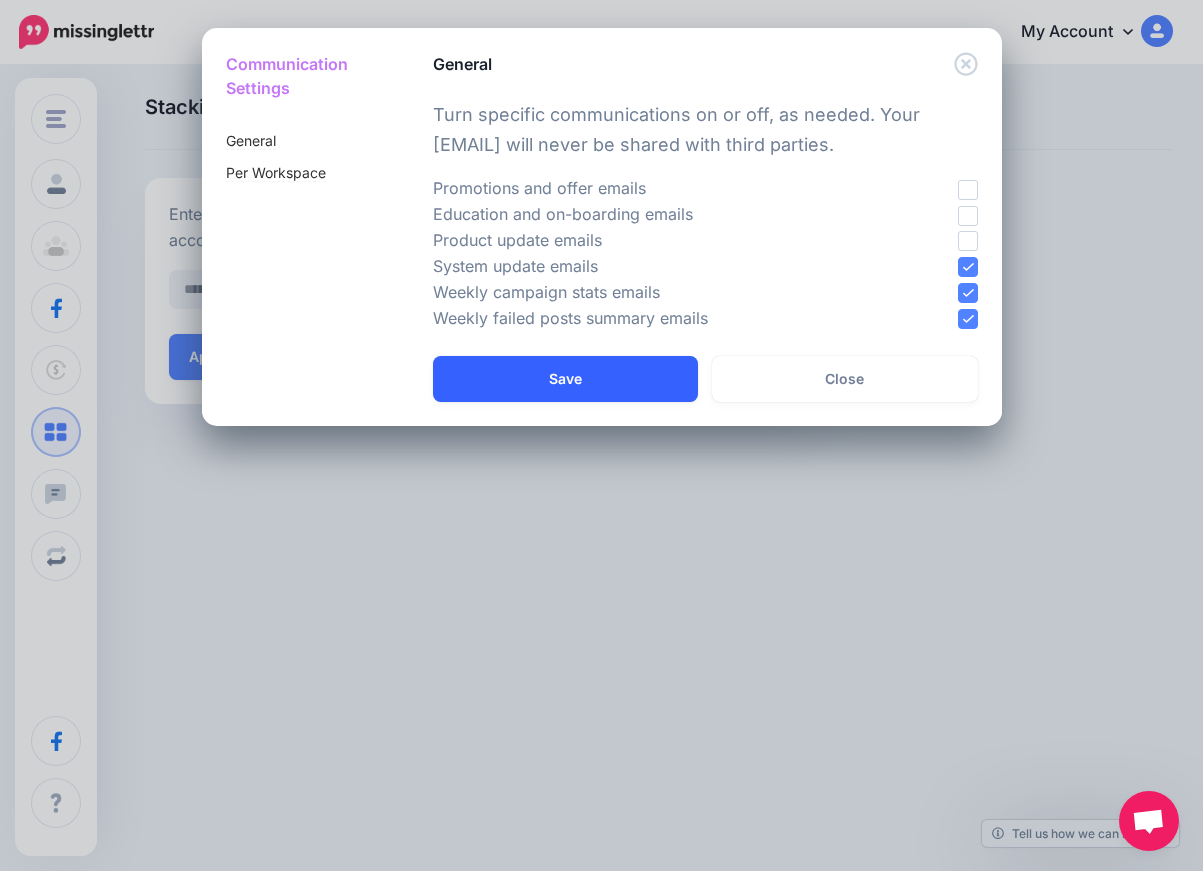 click on "Save" at bounding box center [565, 379] 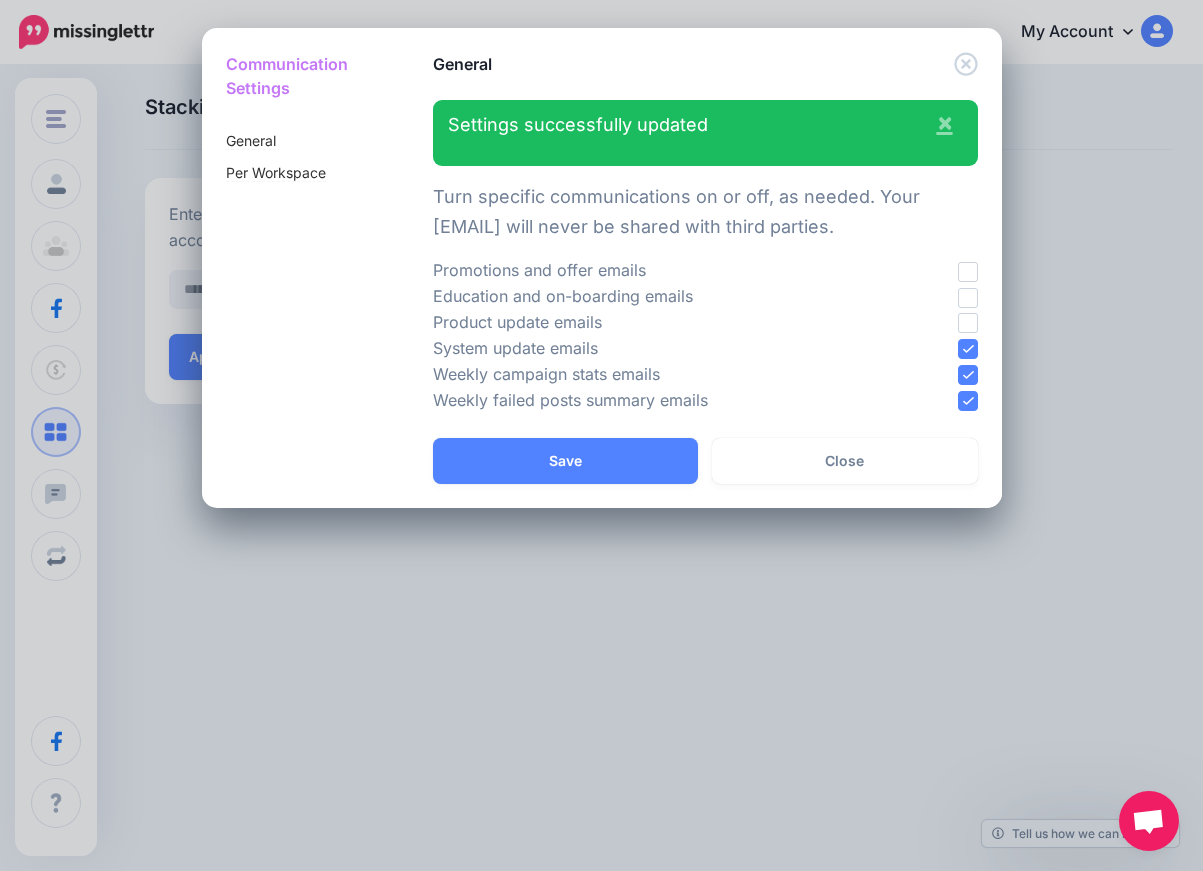 click on "Communication Settings
General
Per Workspace
General" at bounding box center [601, 435] 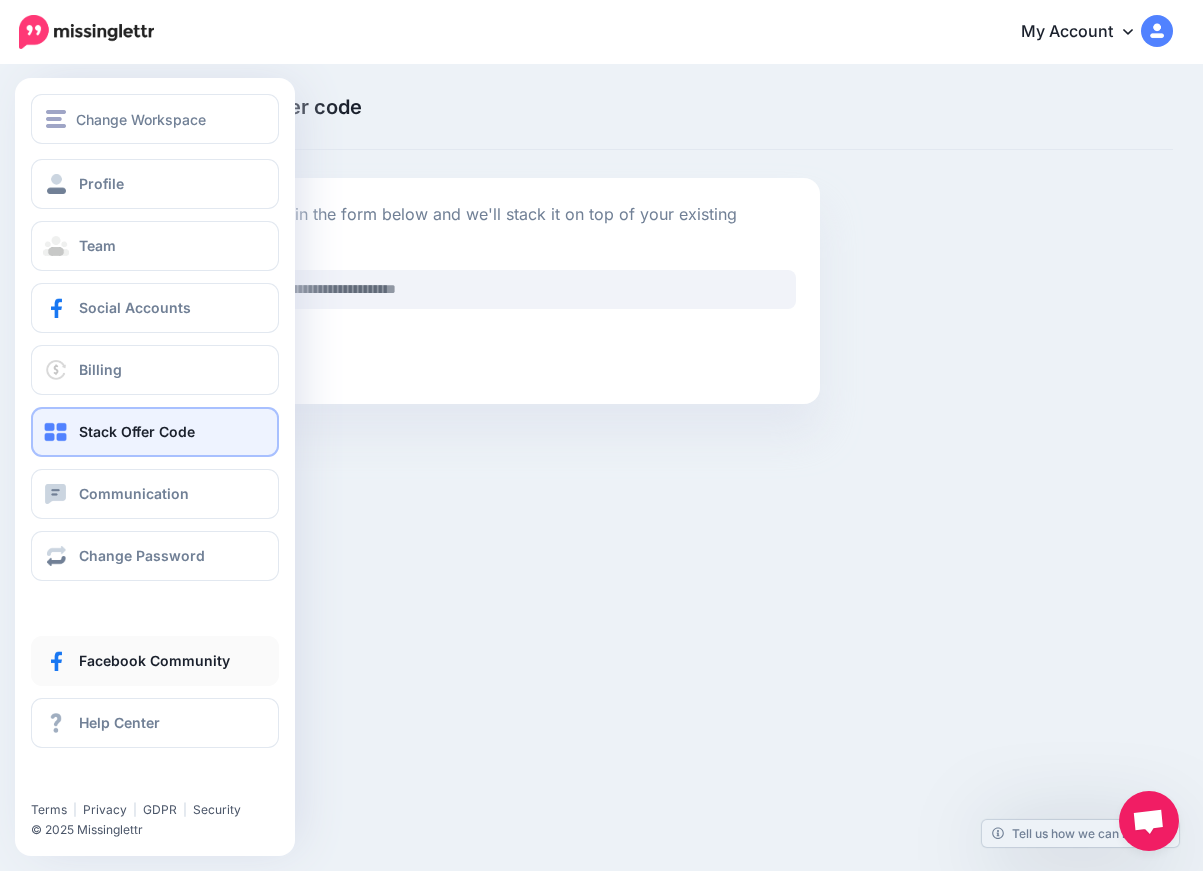 click on "Facebook Community" at bounding box center (154, 660) 